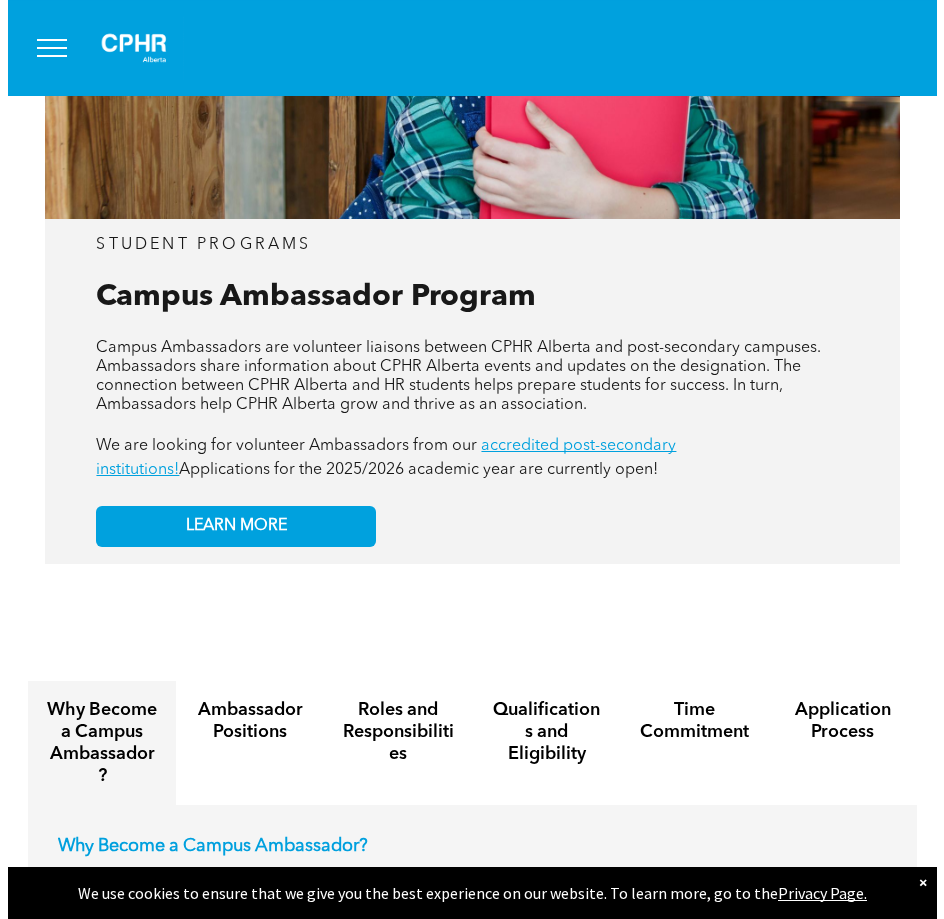 scroll, scrollTop: 1800, scrollLeft: 0, axis: vertical 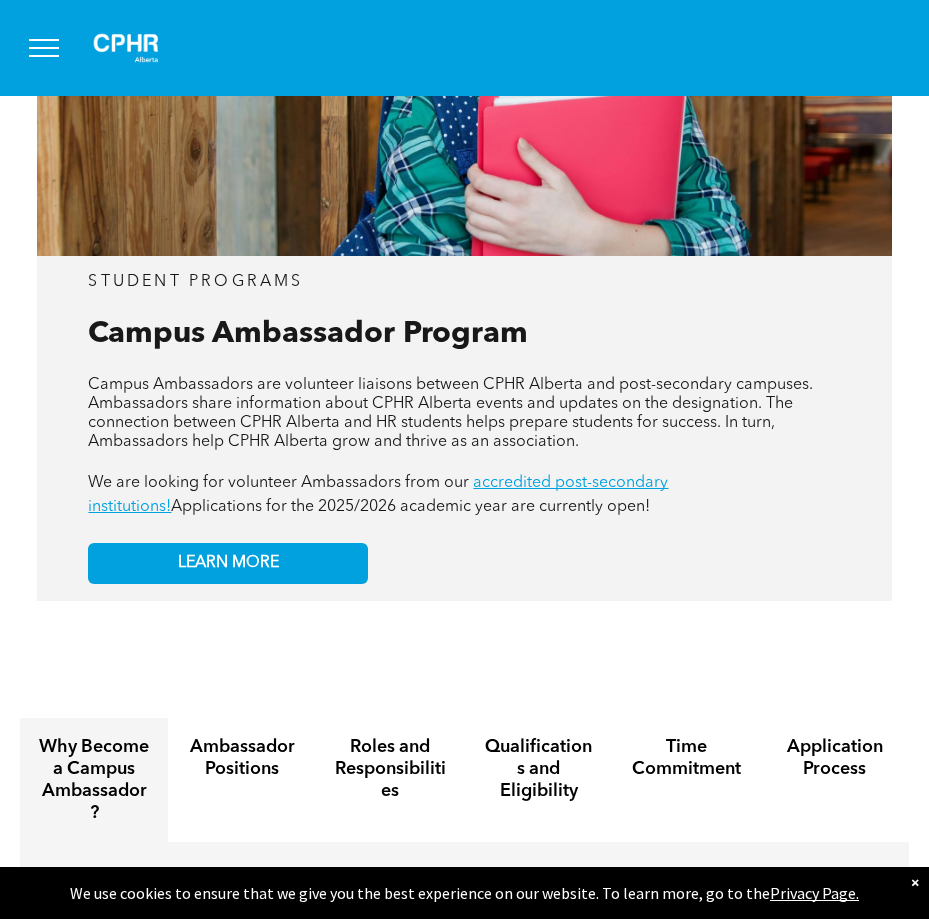 click at bounding box center (44, 48) 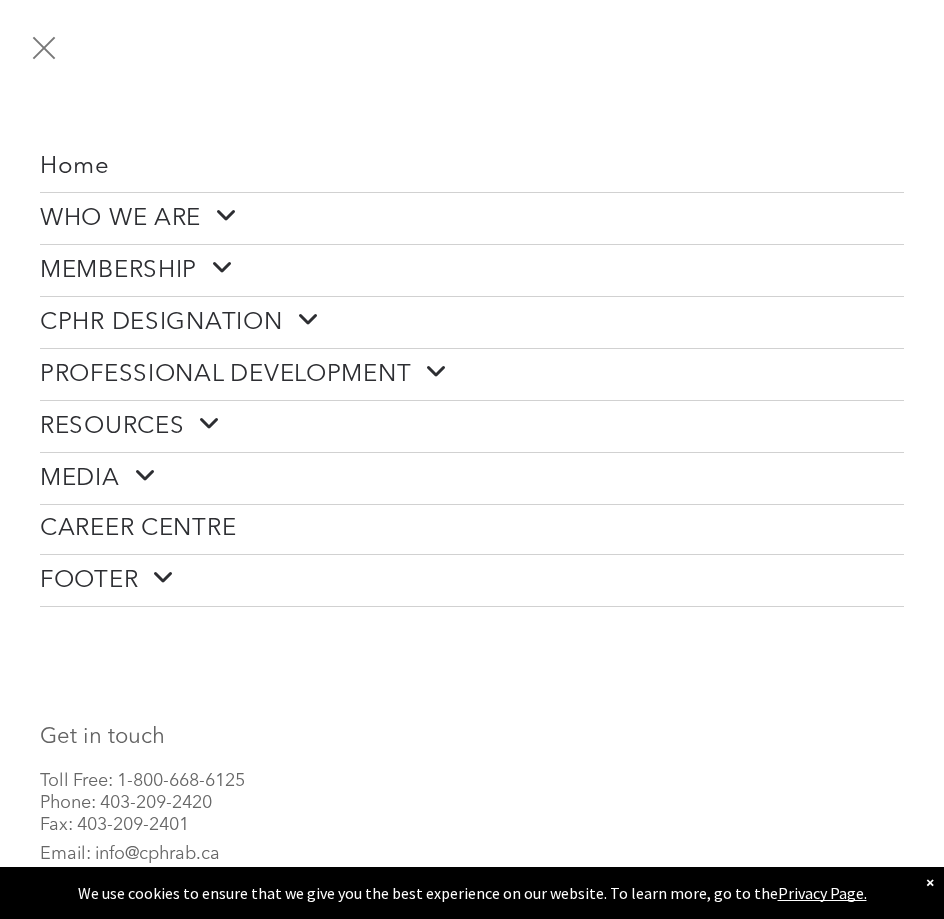 click on "MEMBERSHIP" at bounding box center (472, 270) 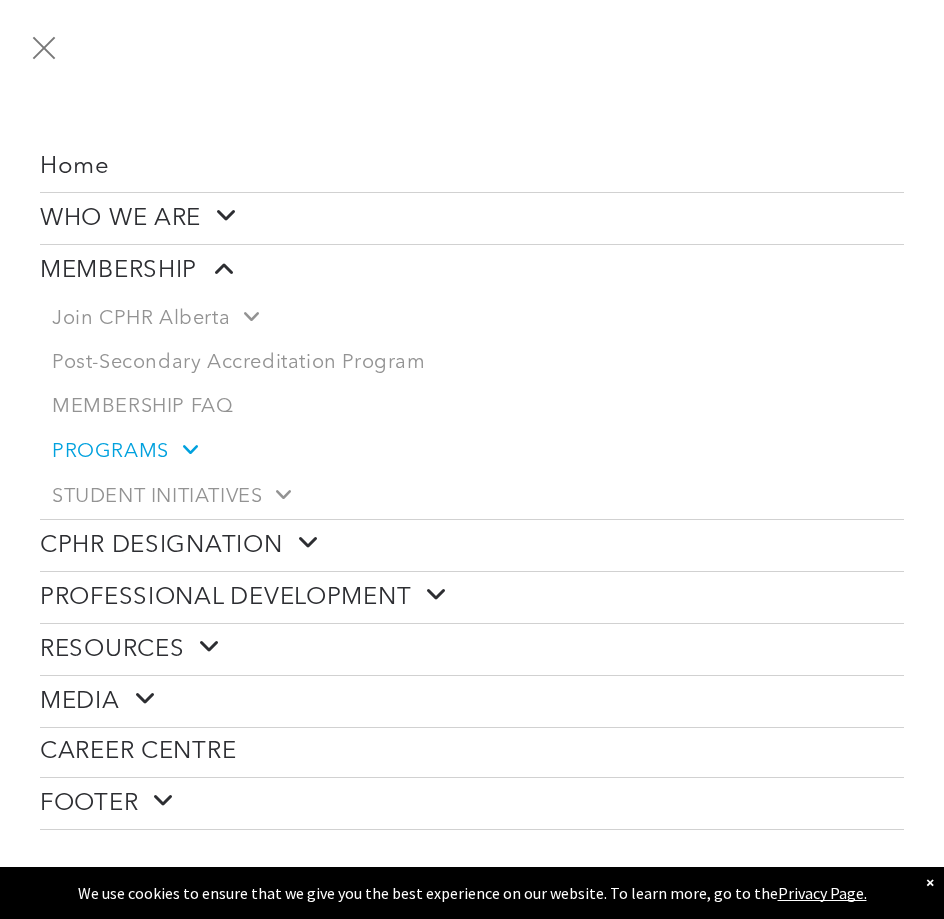 click at bounding box center (183, 449) 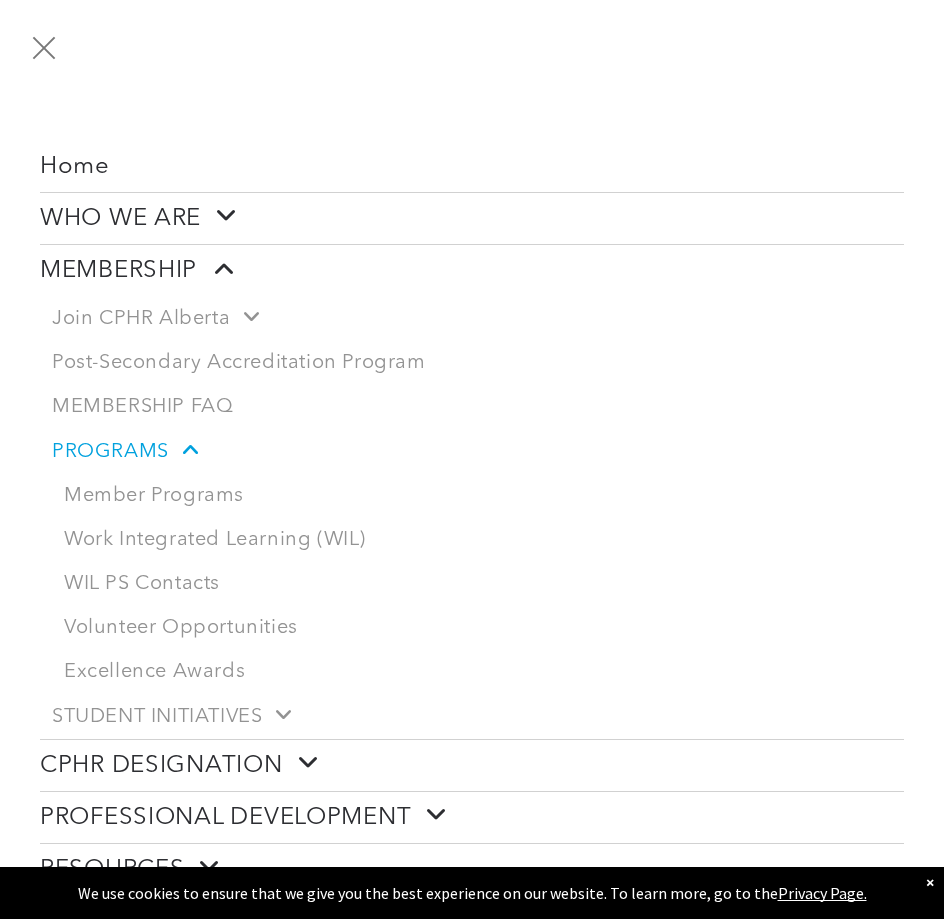 click on "PROGRAMS" at bounding box center (472, 451) 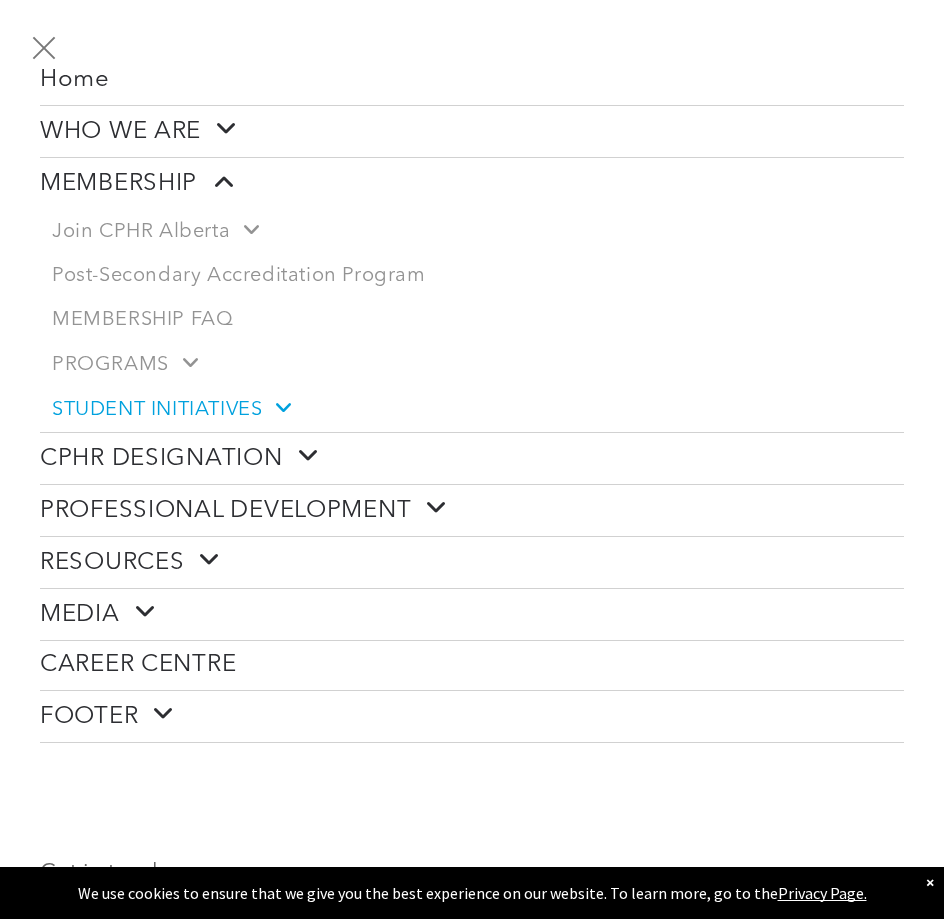 scroll, scrollTop: 200, scrollLeft: 0, axis: vertical 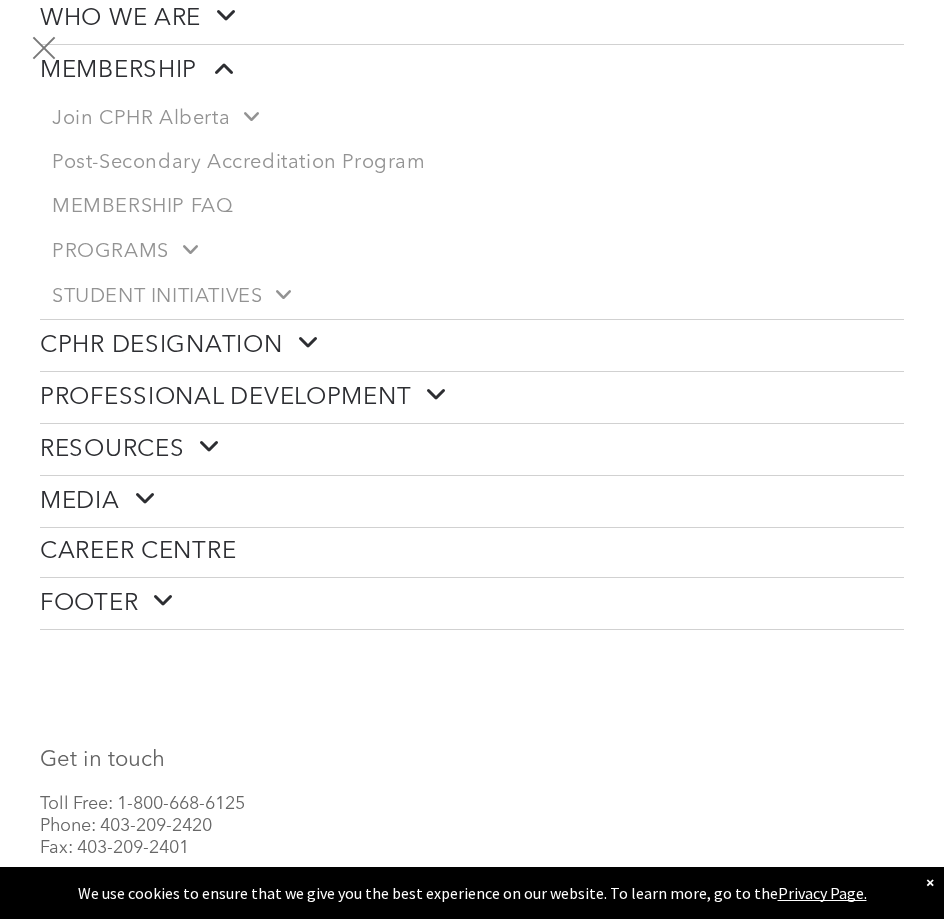 click on "CPHR DESIGNATION" at bounding box center (179, 345) 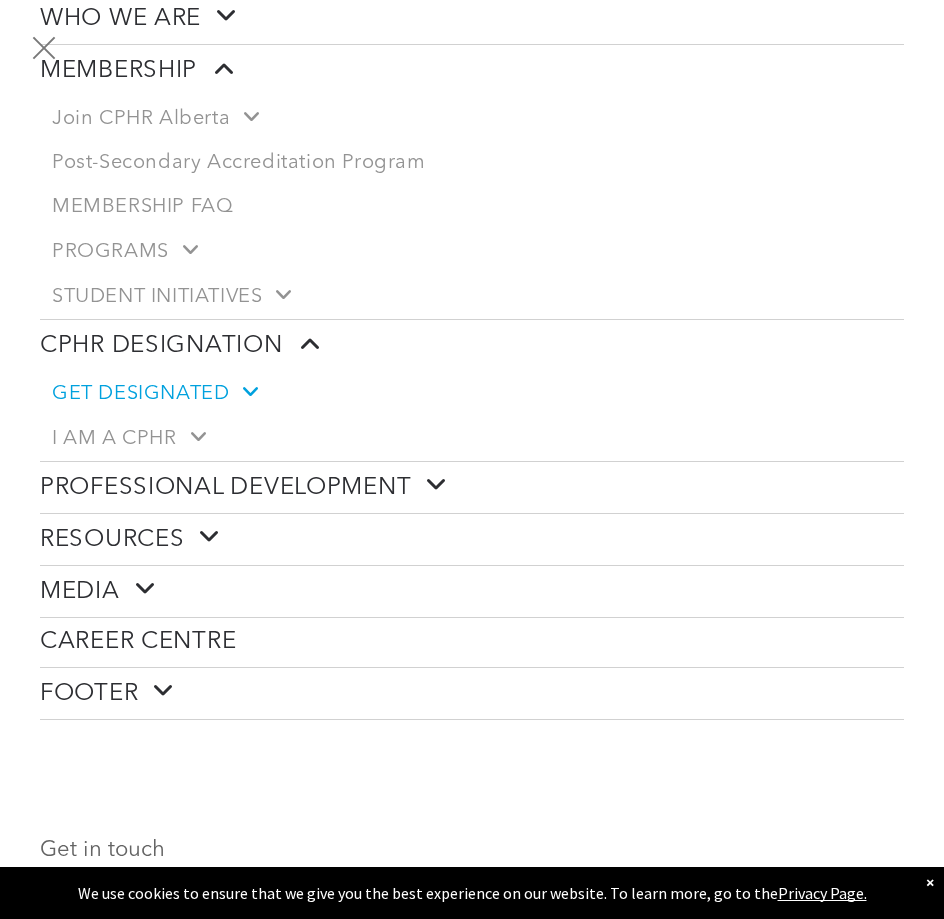 click at bounding box center [243, 391] 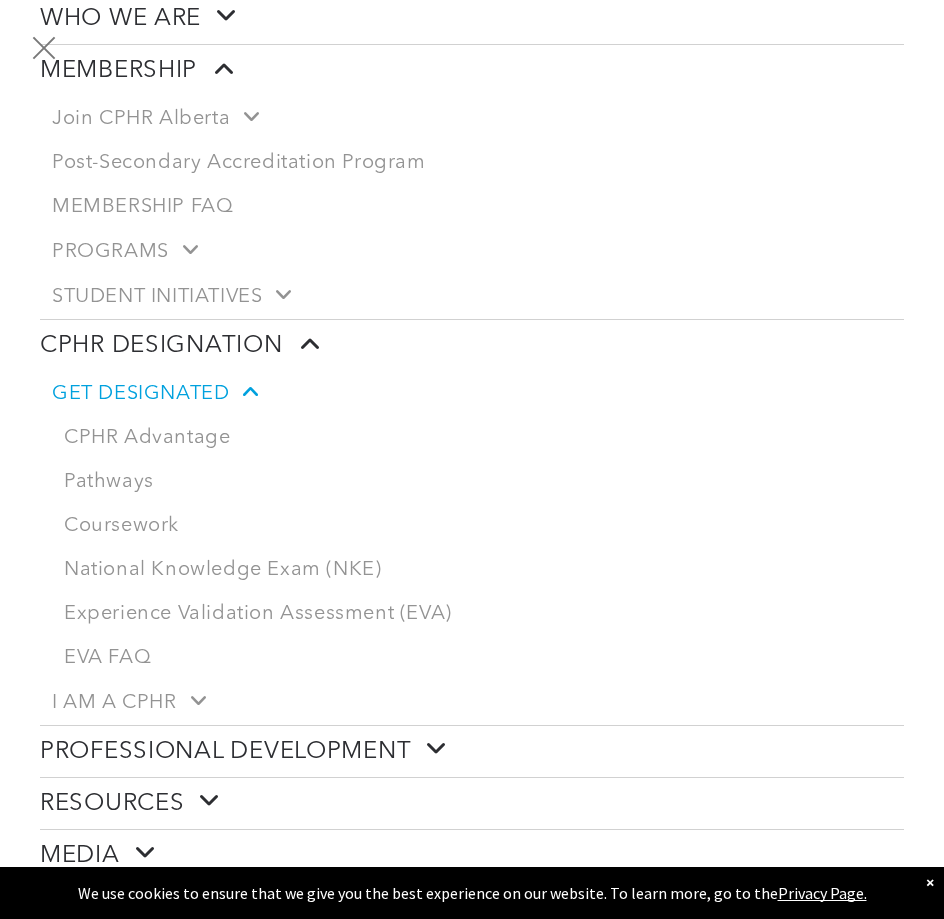 click at bounding box center (243, 391) 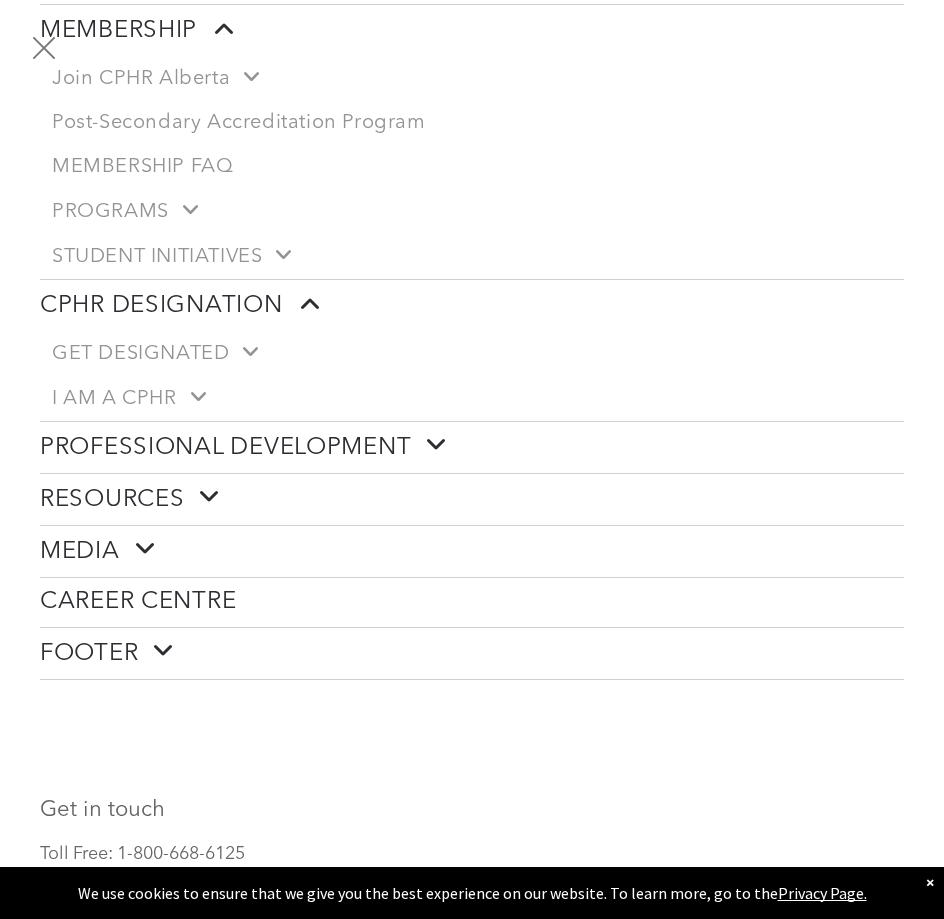 scroll, scrollTop: 300, scrollLeft: 0, axis: vertical 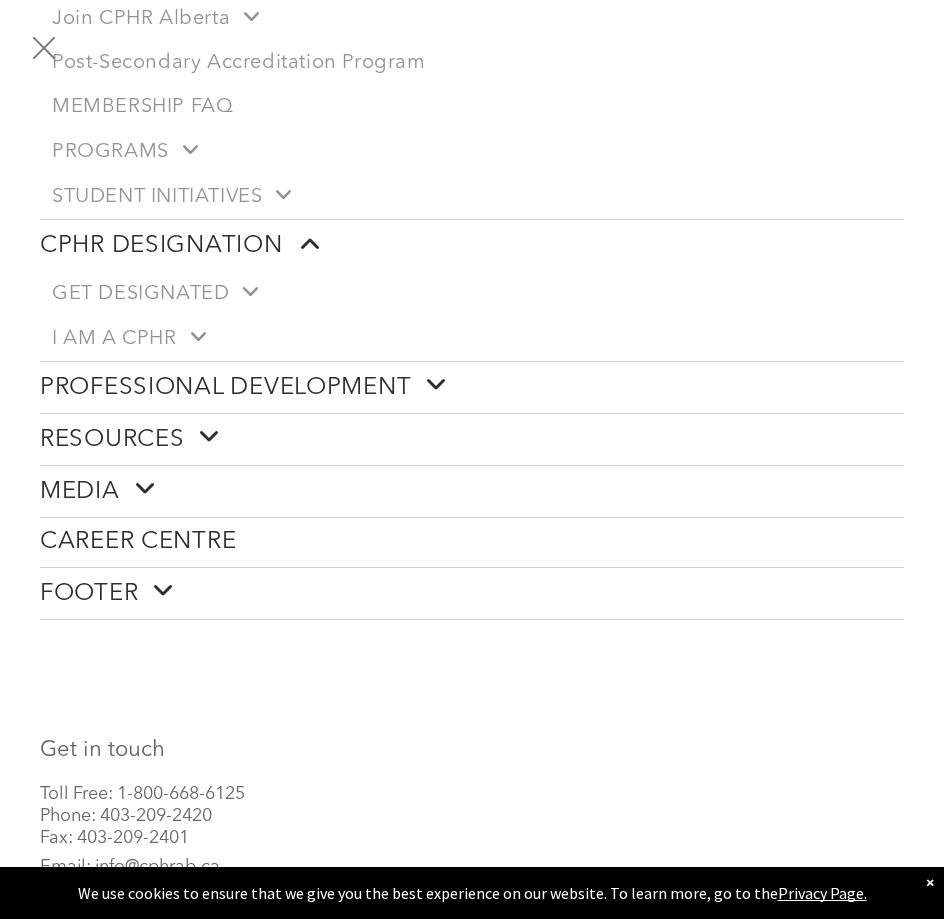 click at bounding box center (202, 437) 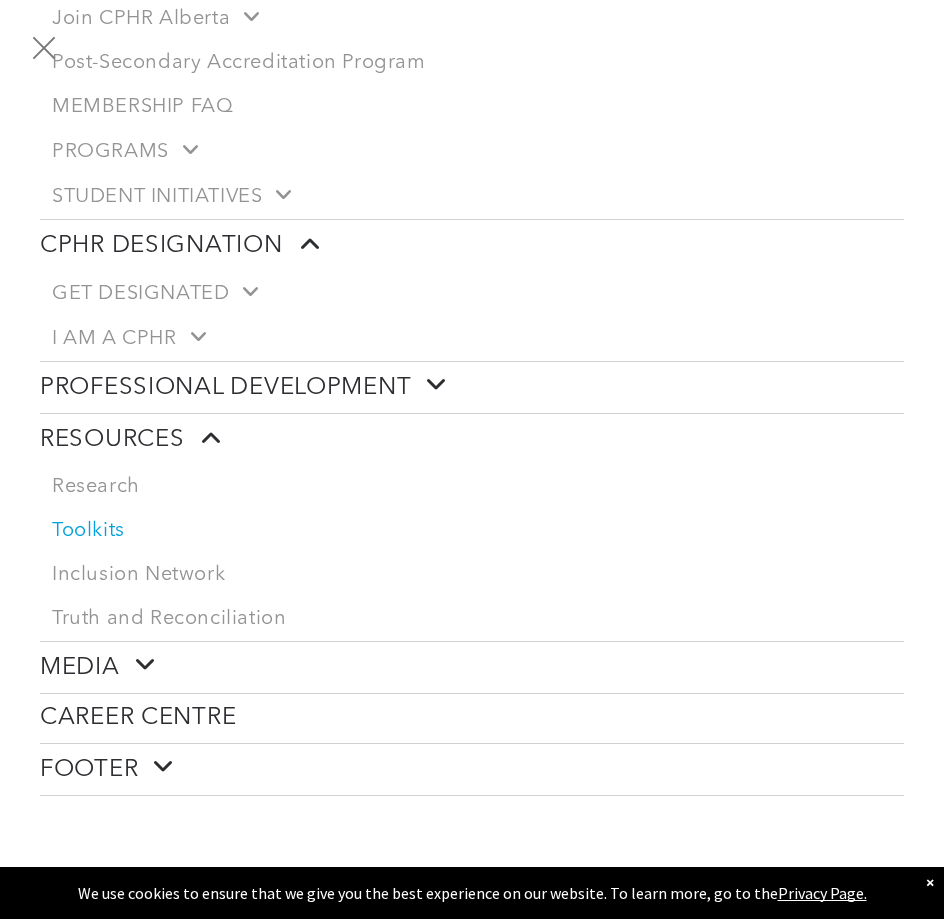 click on "Toolkits" at bounding box center (88, 531) 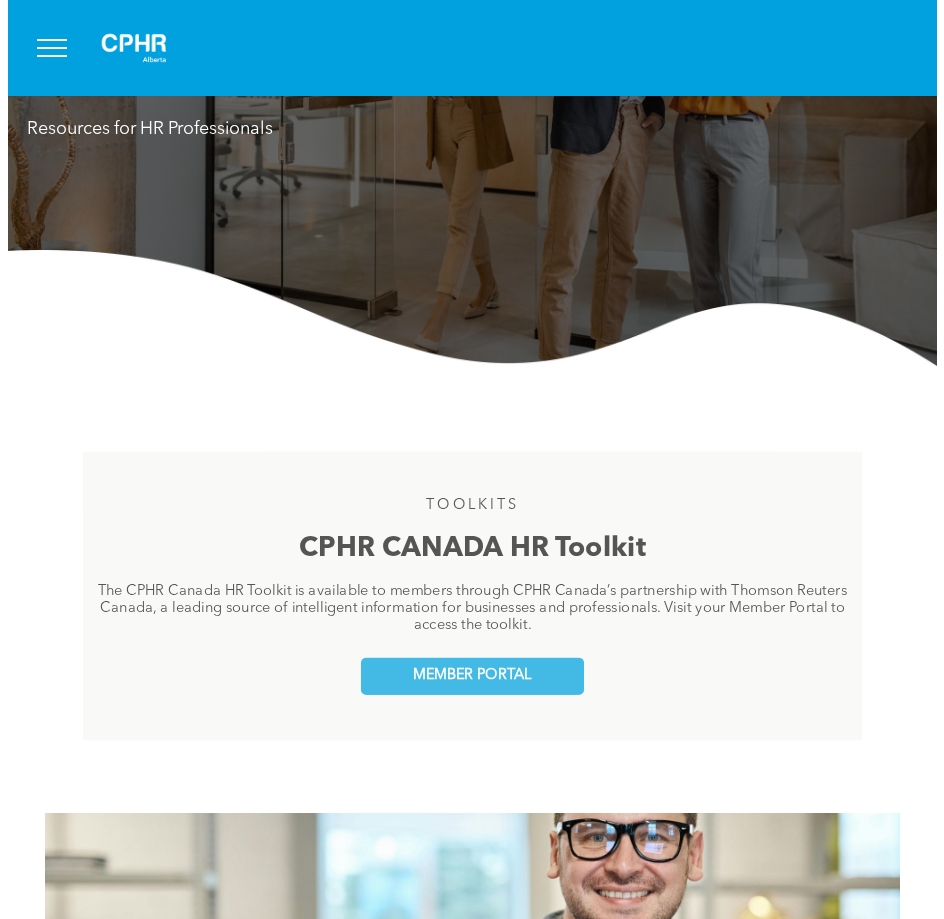 scroll, scrollTop: 0, scrollLeft: 0, axis: both 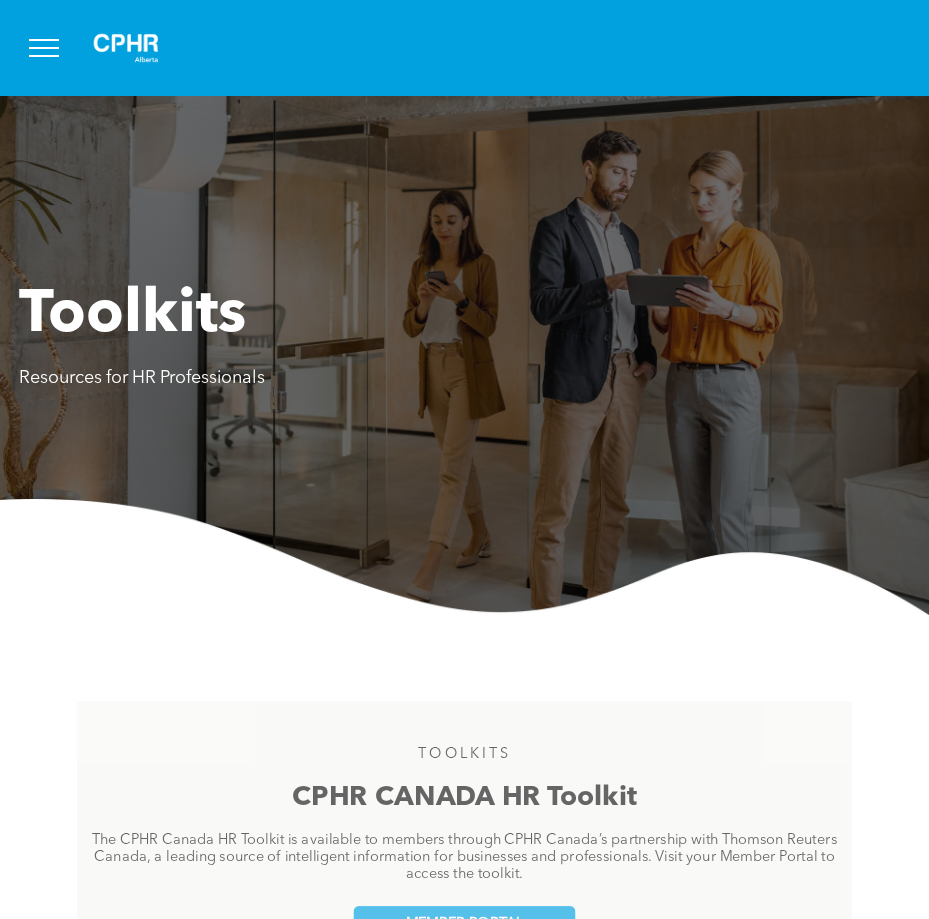 click at bounding box center (44, 48) 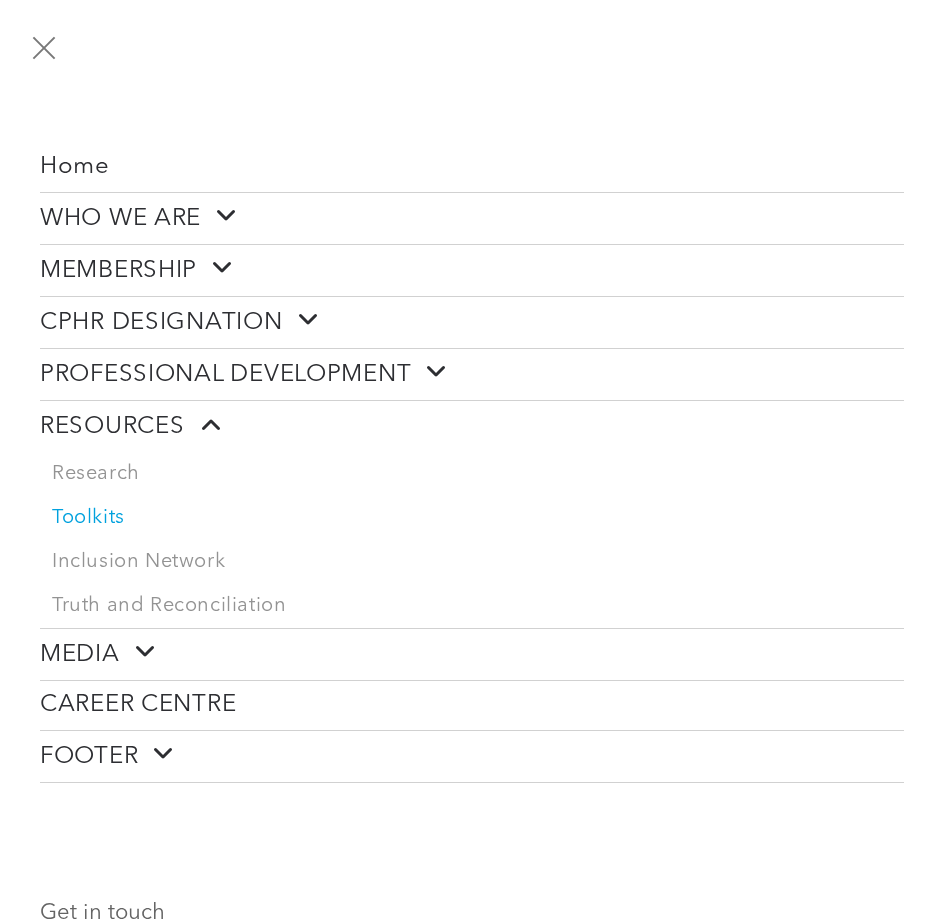 click on "PROFESSIONAL DEVELOPMENT" at bounding box center [244, 374] 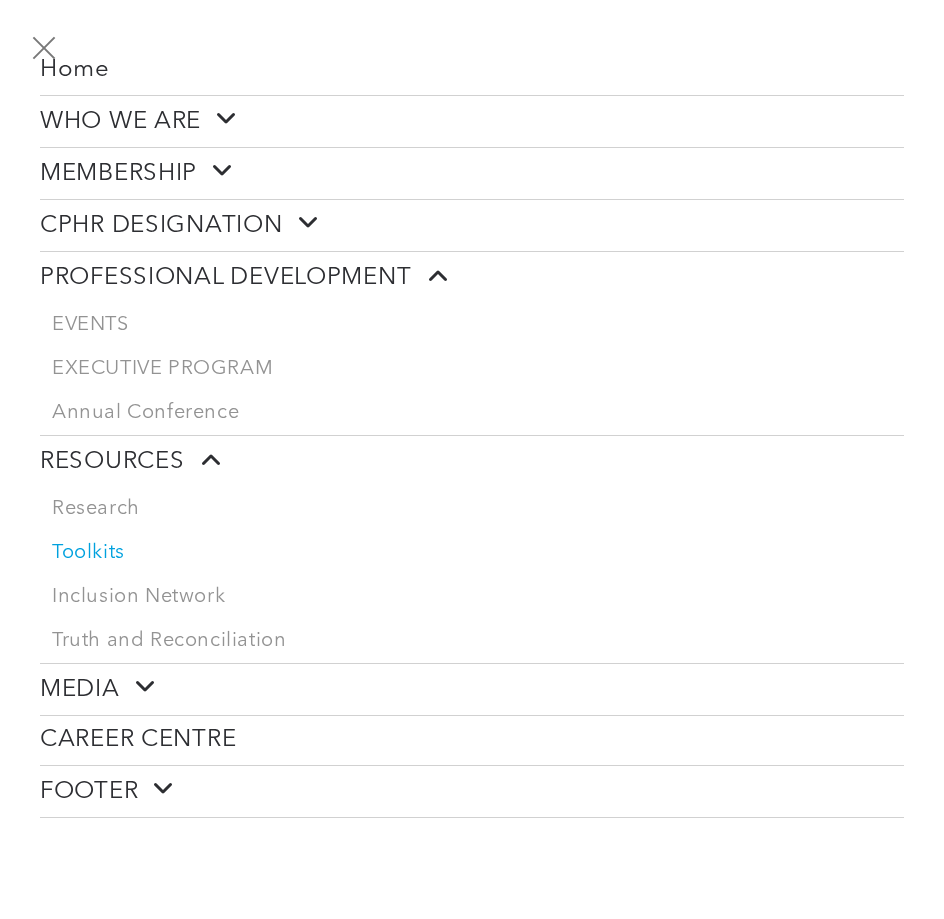 scroll, scrollTop: 100, scrollLeft: 0, axis: vertical 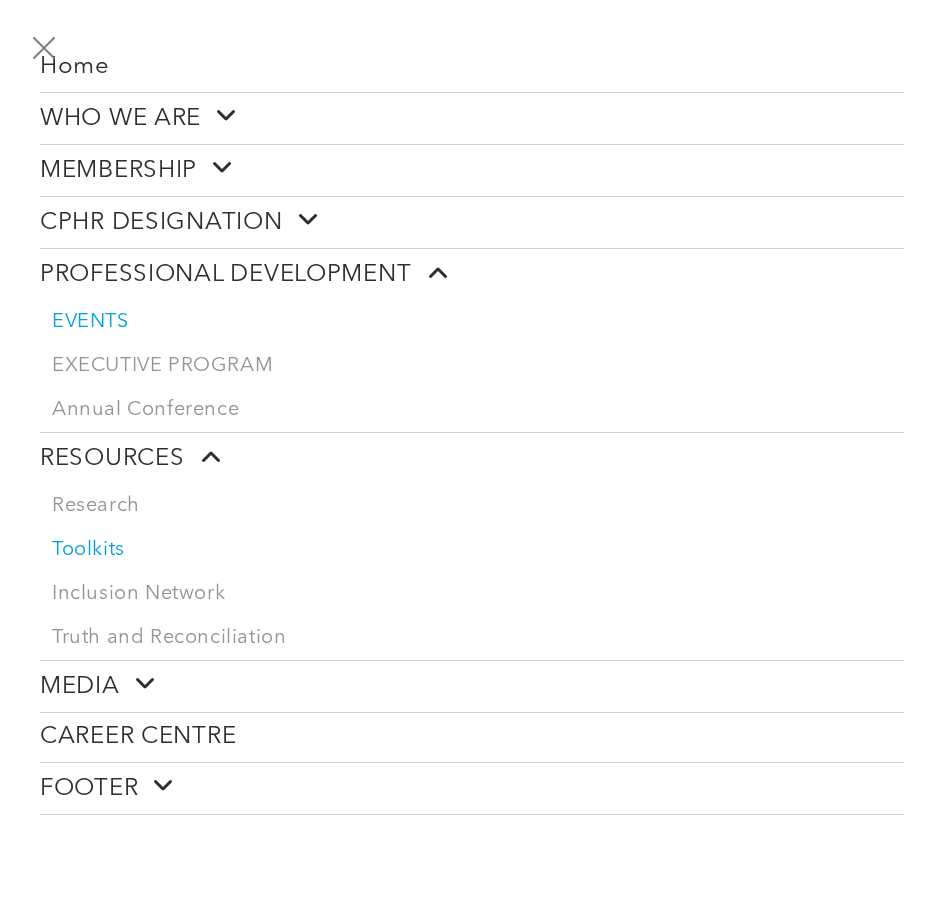 click on "EVENTS" at bounding box center [472, 322] 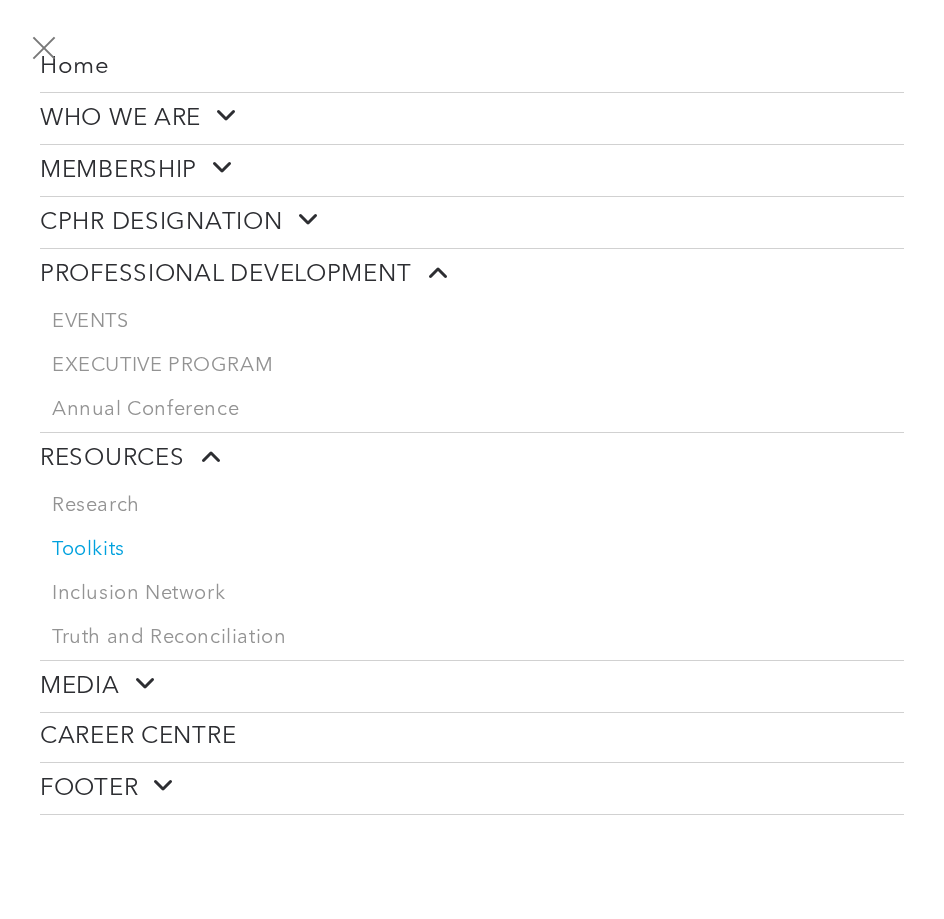 click at bounding box center (138, 684) 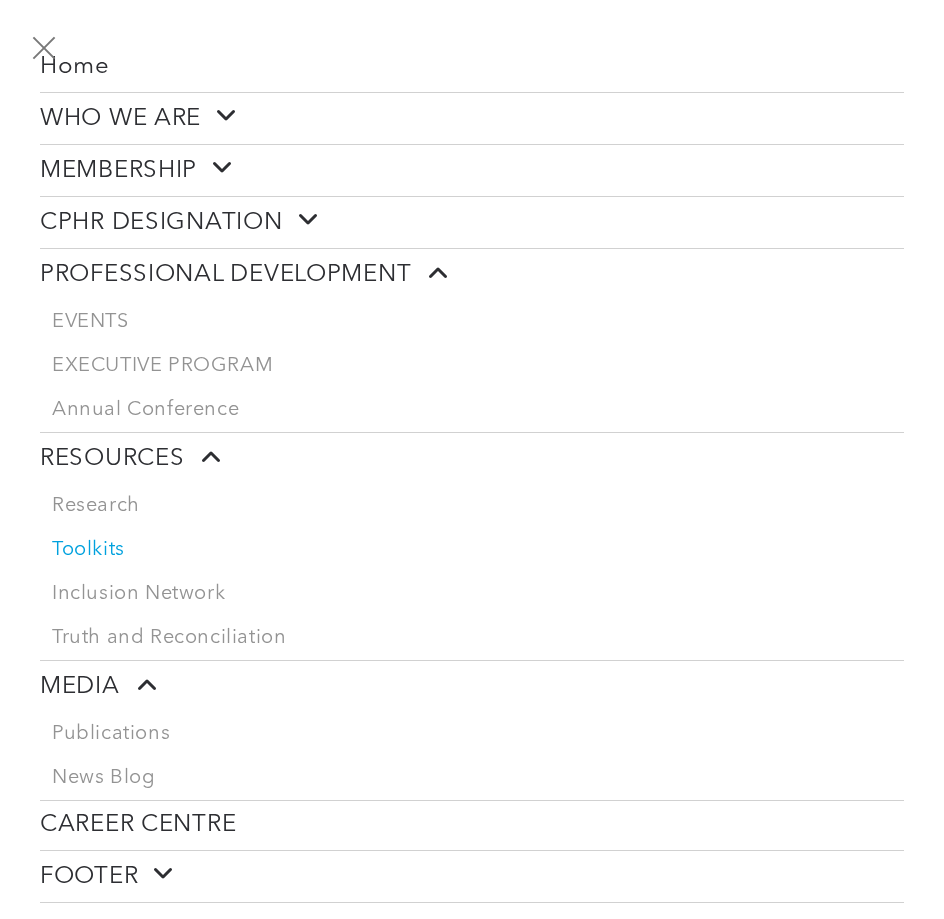 click at bounding box center [138, 684] 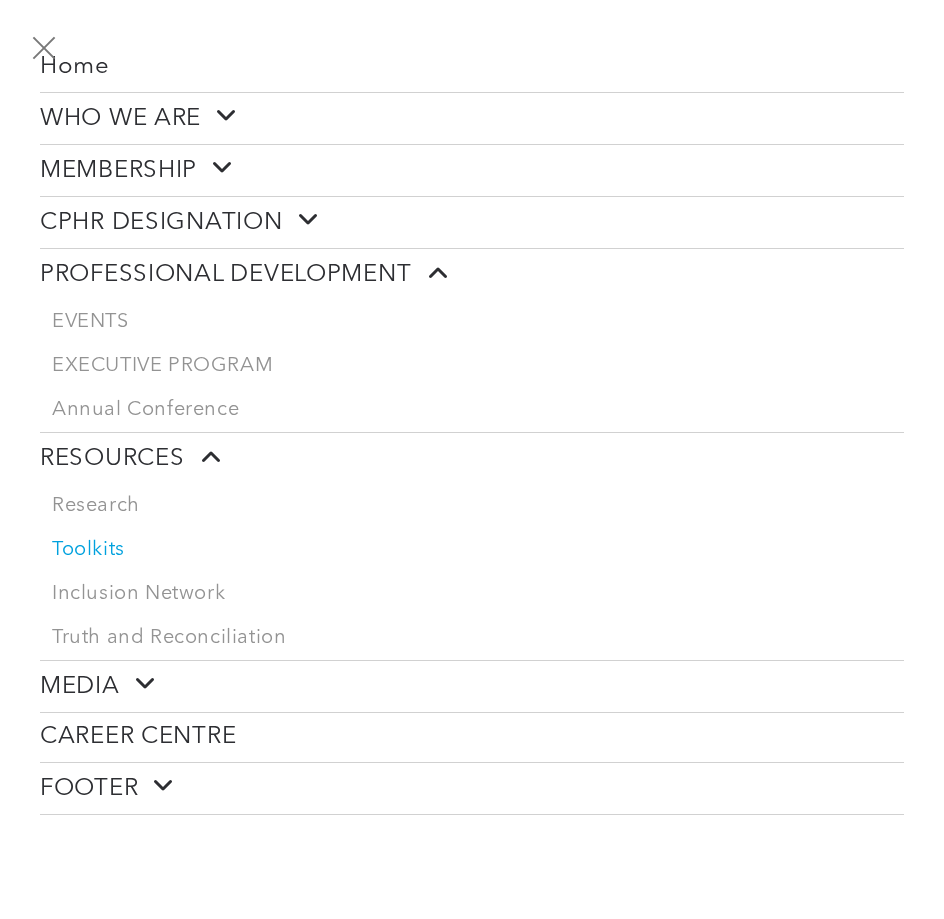 click on "CAREER CENTRE" at bounding box center [138, 737] 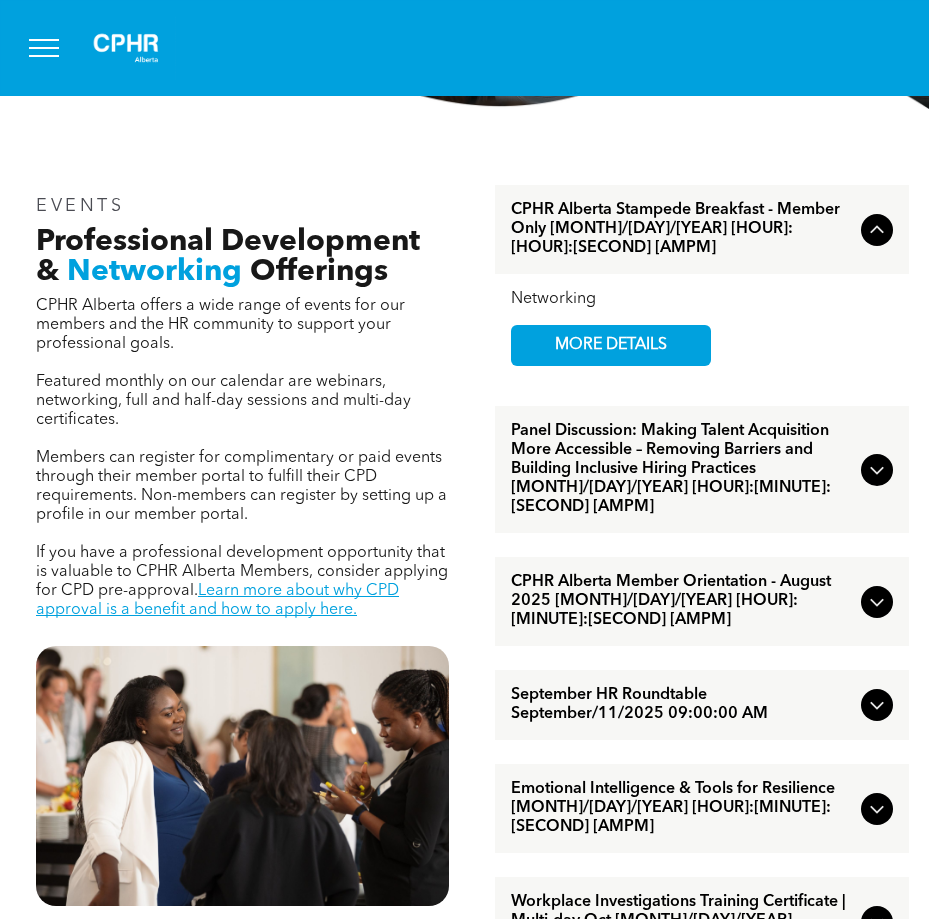 scroll, scrollTop: 600, scrollLeft: 0, axis: vertical 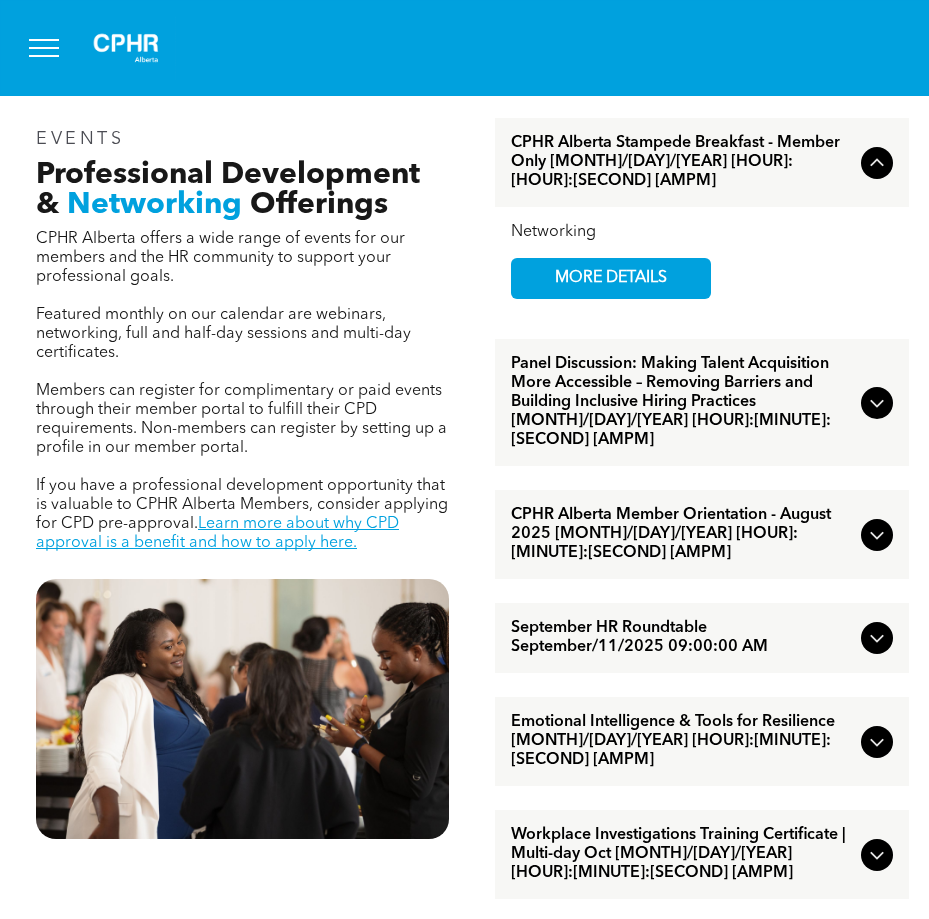 click at bounding box center (877, 403) 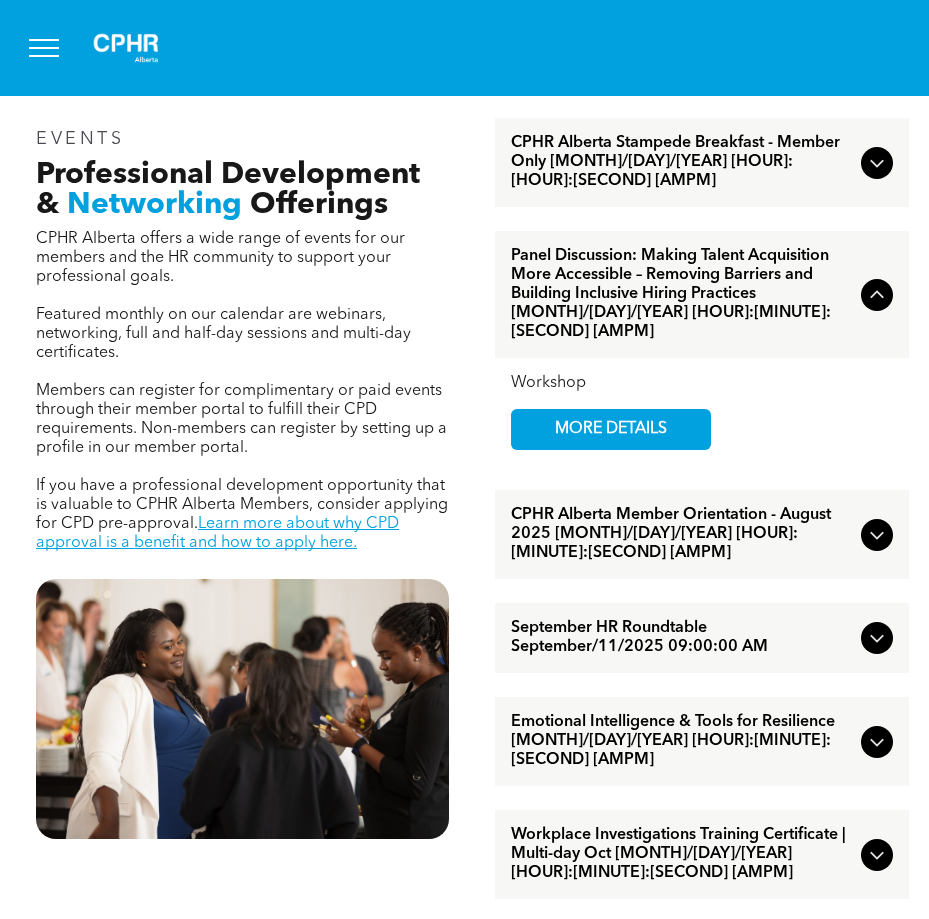 click on "Workshop MORE DETAILS" at bounding box center (702, 412) 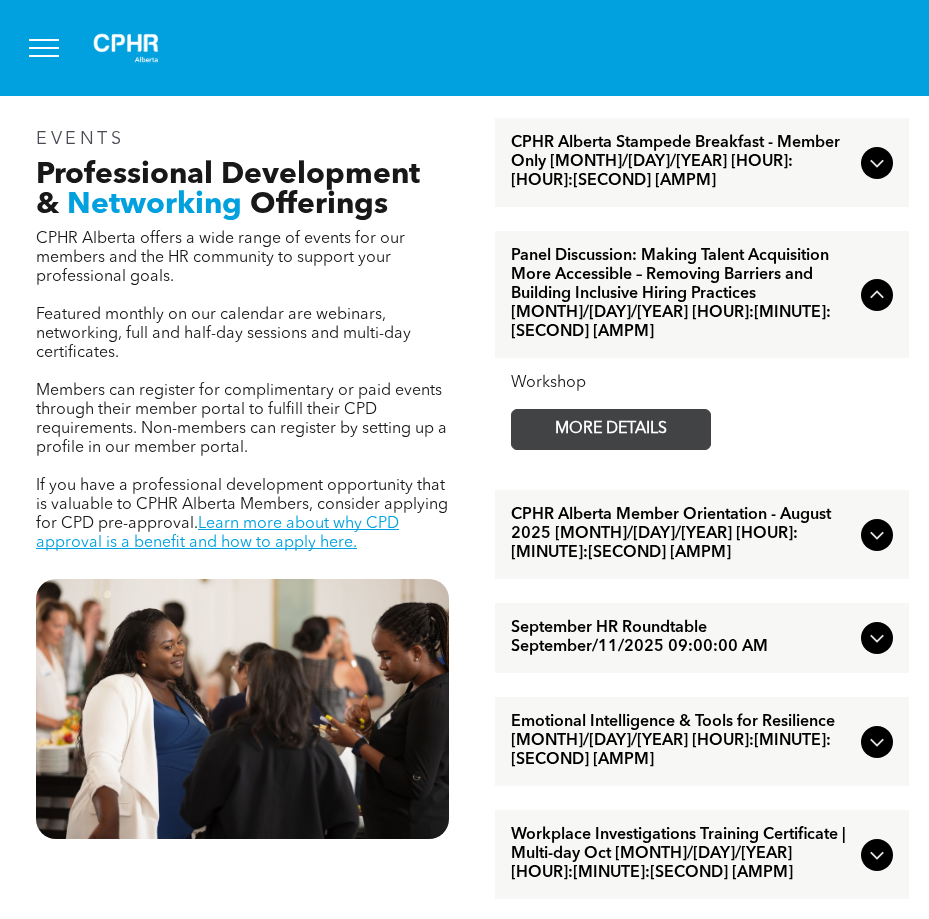 click on "MORE DETAILS" at bounding box center [611, 429] 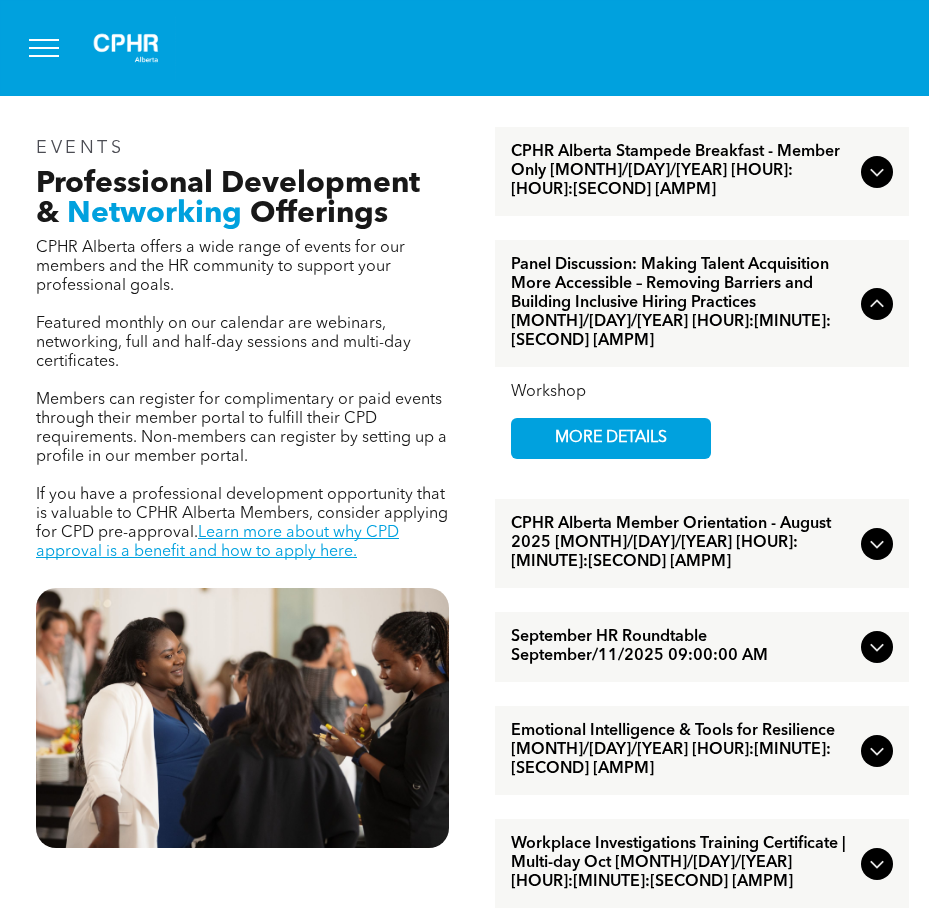 scroll, scrollTop: 500, scrollLeft: 0, axis: vertical 